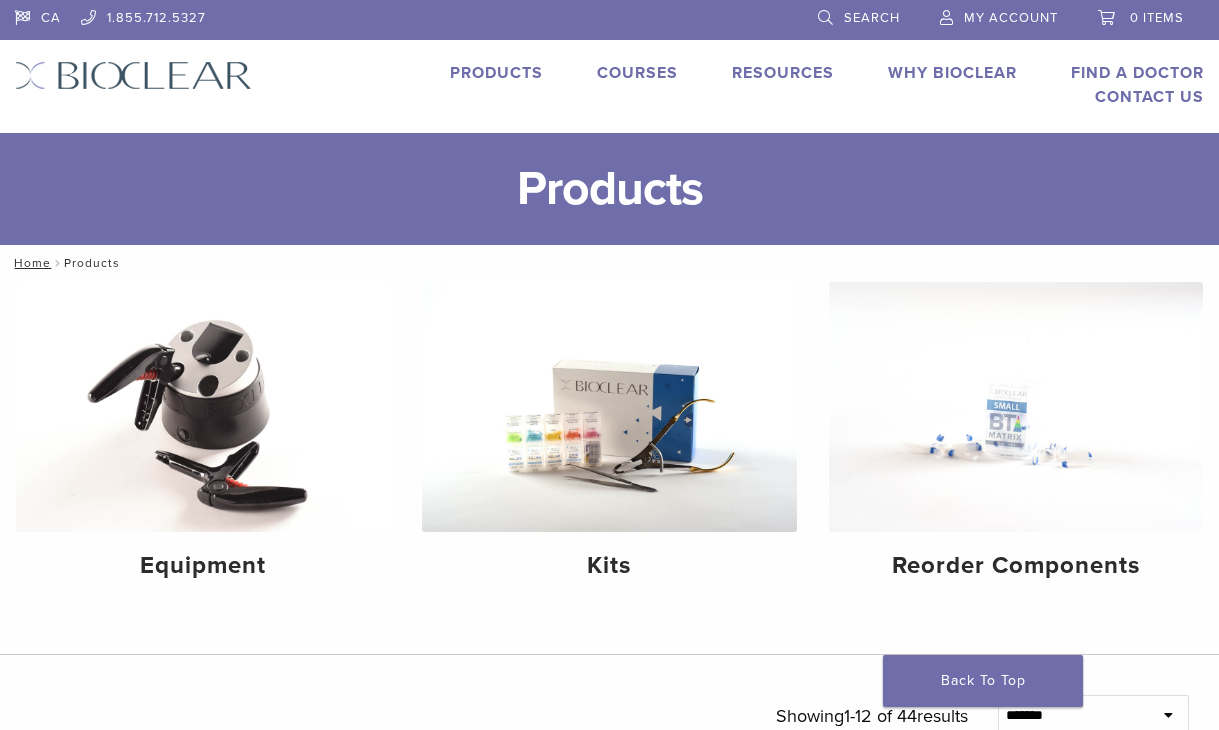 scroll, scrollTop: 0, scrollLeft: 0, axis: both 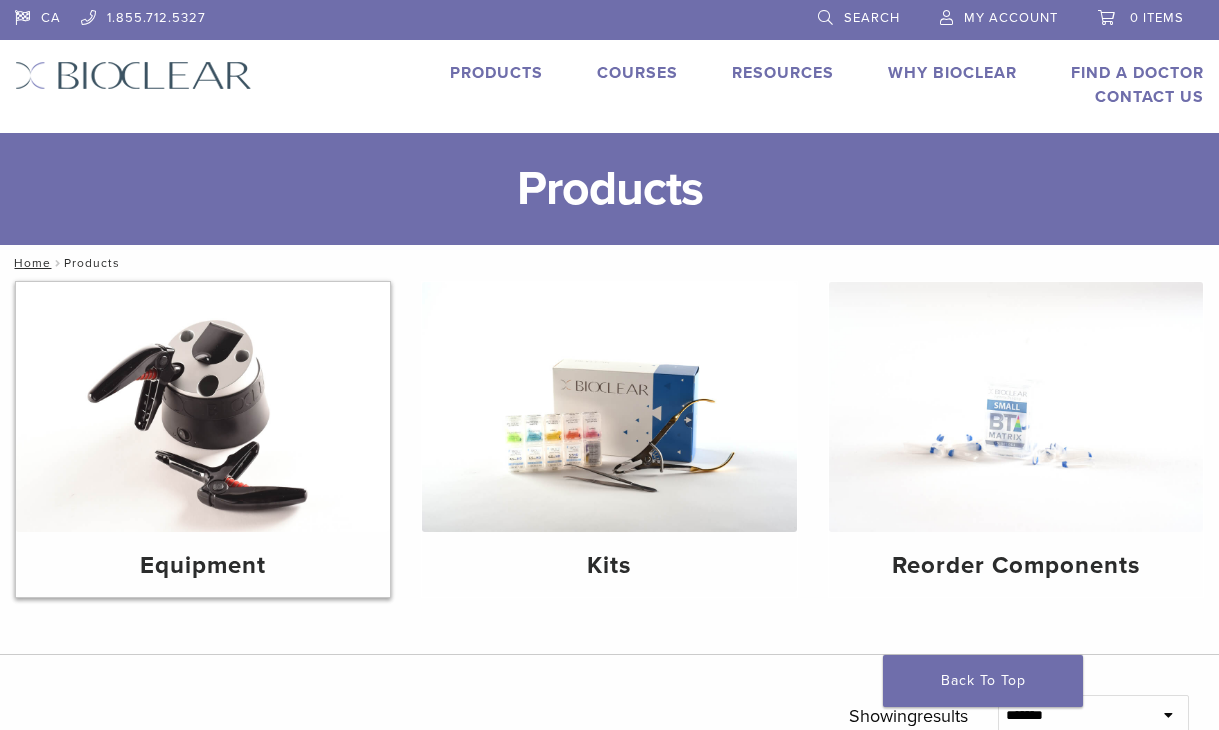 click at bounding box center (203, 407) 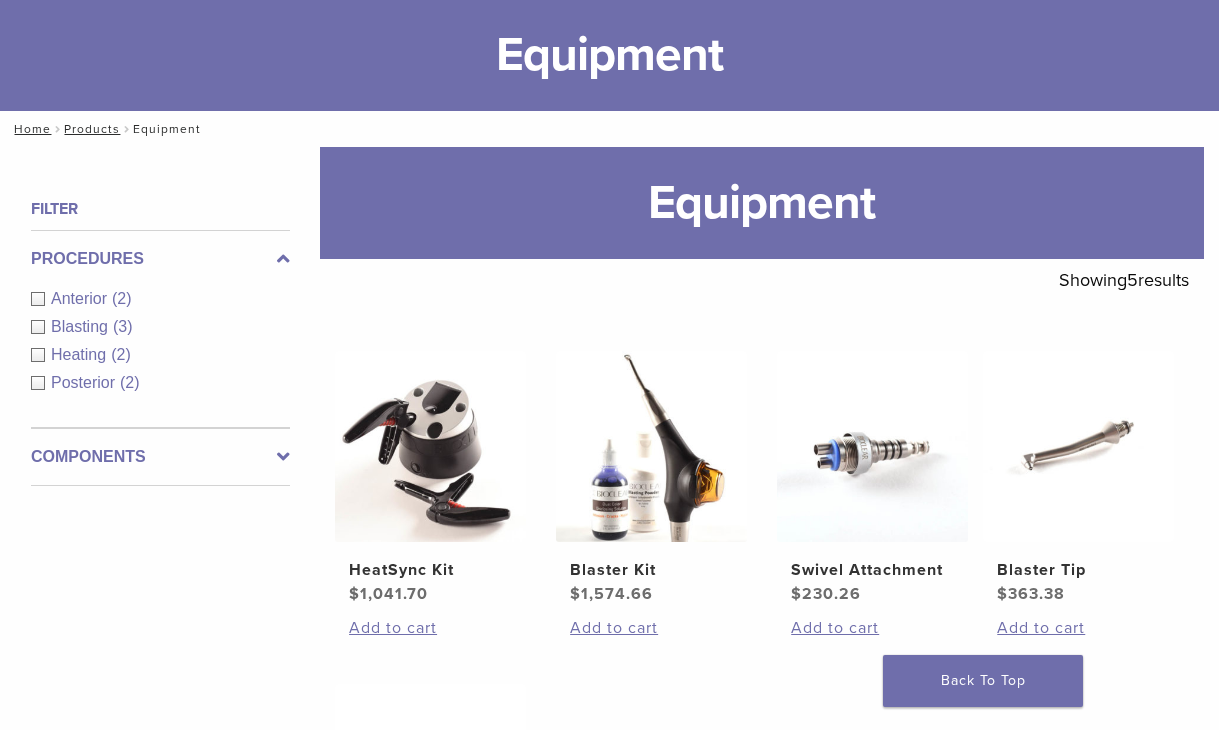 scroll, scrollTop: 400, scrollLeft: 0, axis: vertical 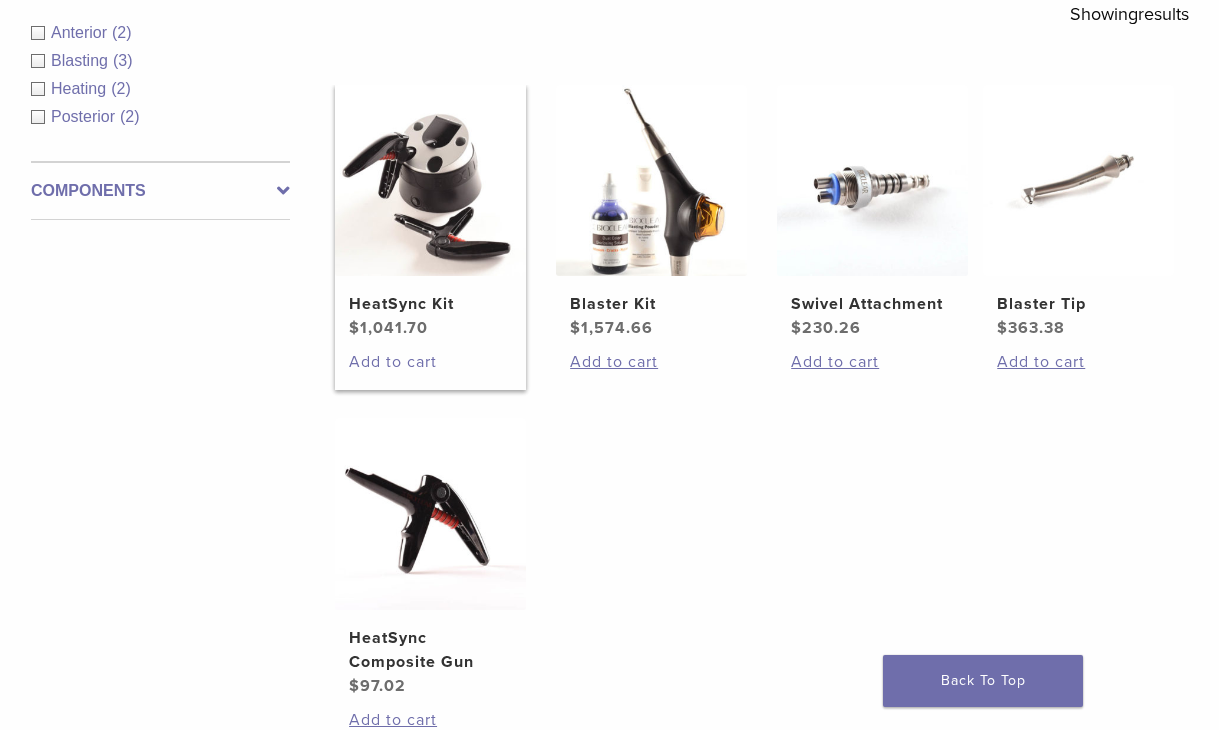 click on "Add to cart" at bounding box center [430, 362] 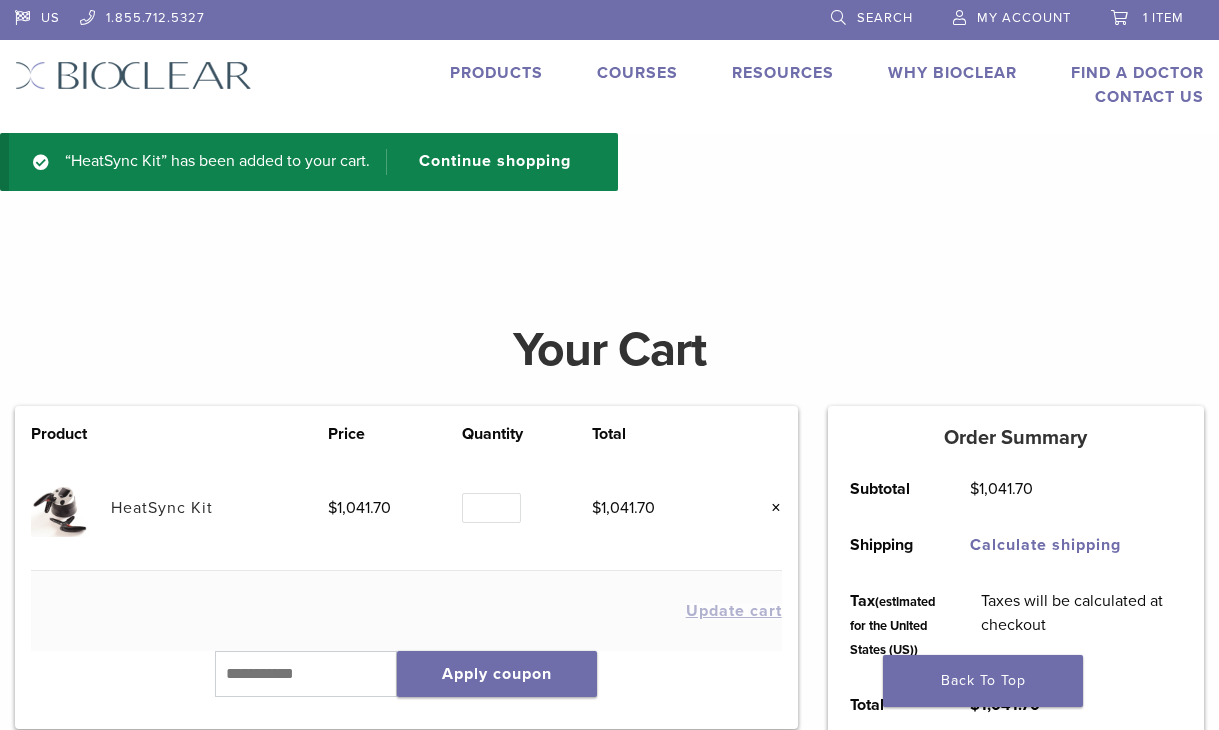 scroll, scrollTop: 0, scrollLeft: 0, axis: both 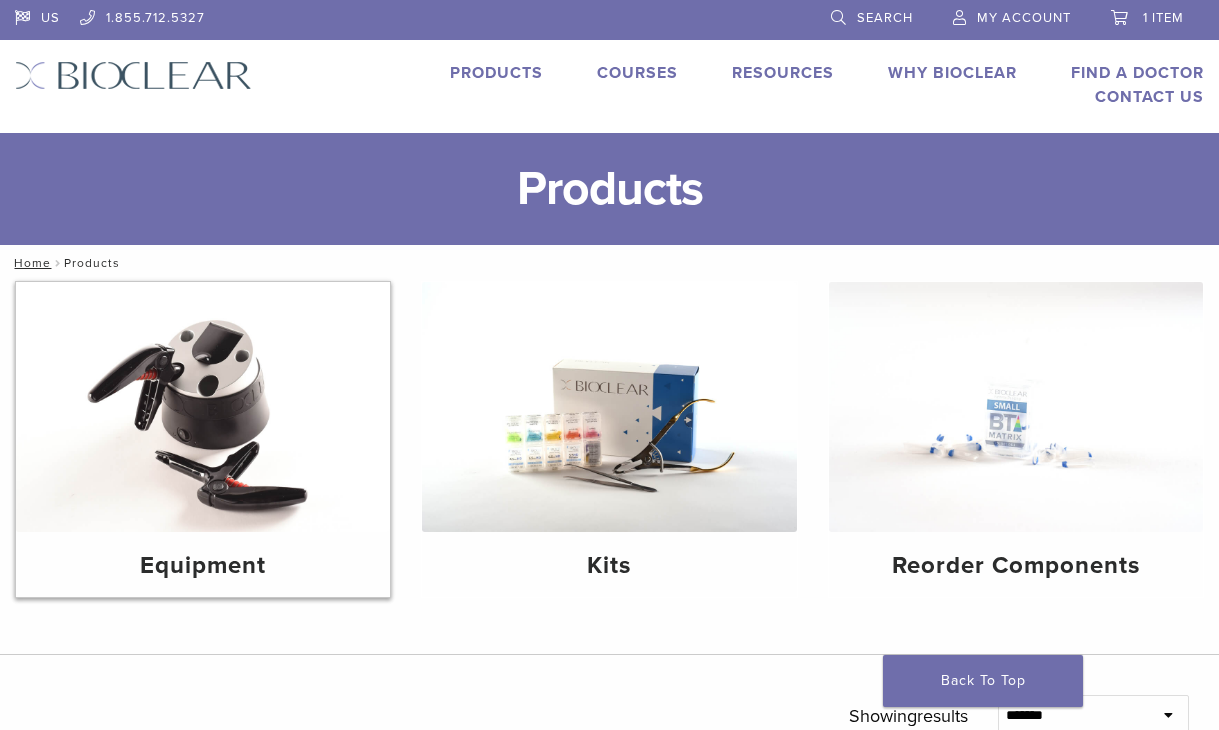 click at bounding box center [203, 407] 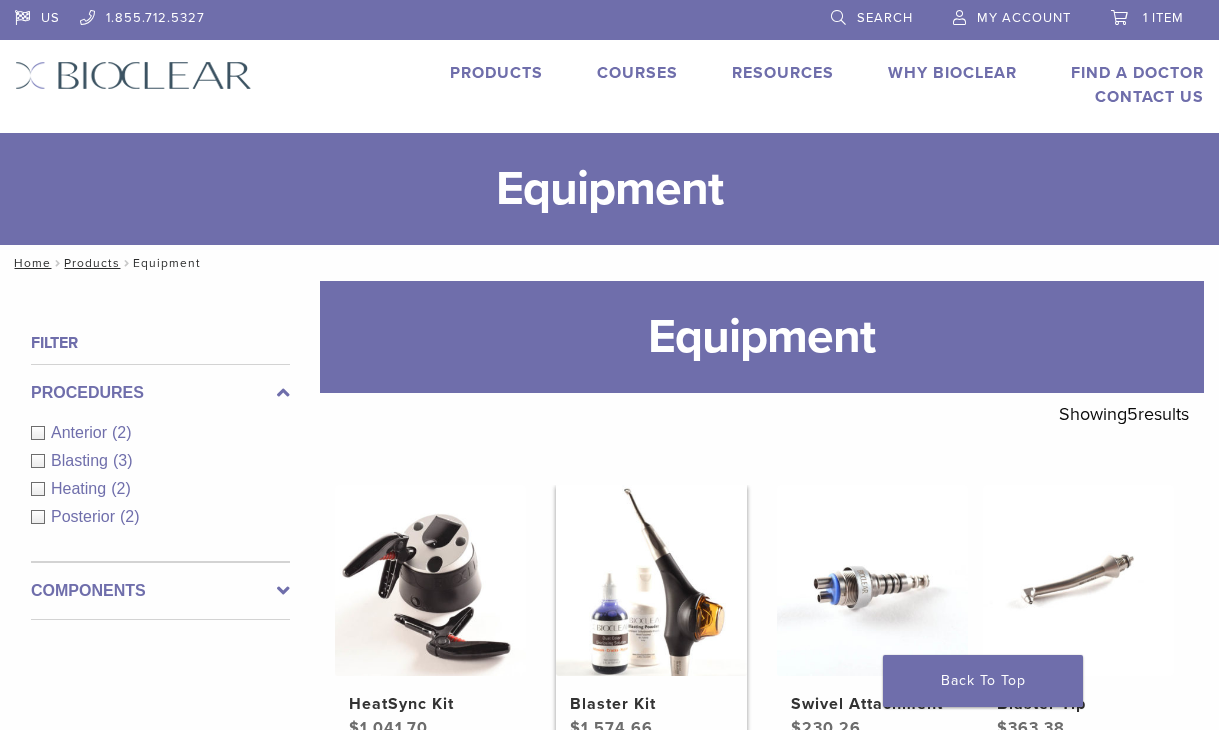 scroll, scrollTop: 0, scrollLeft: 0, axis: both 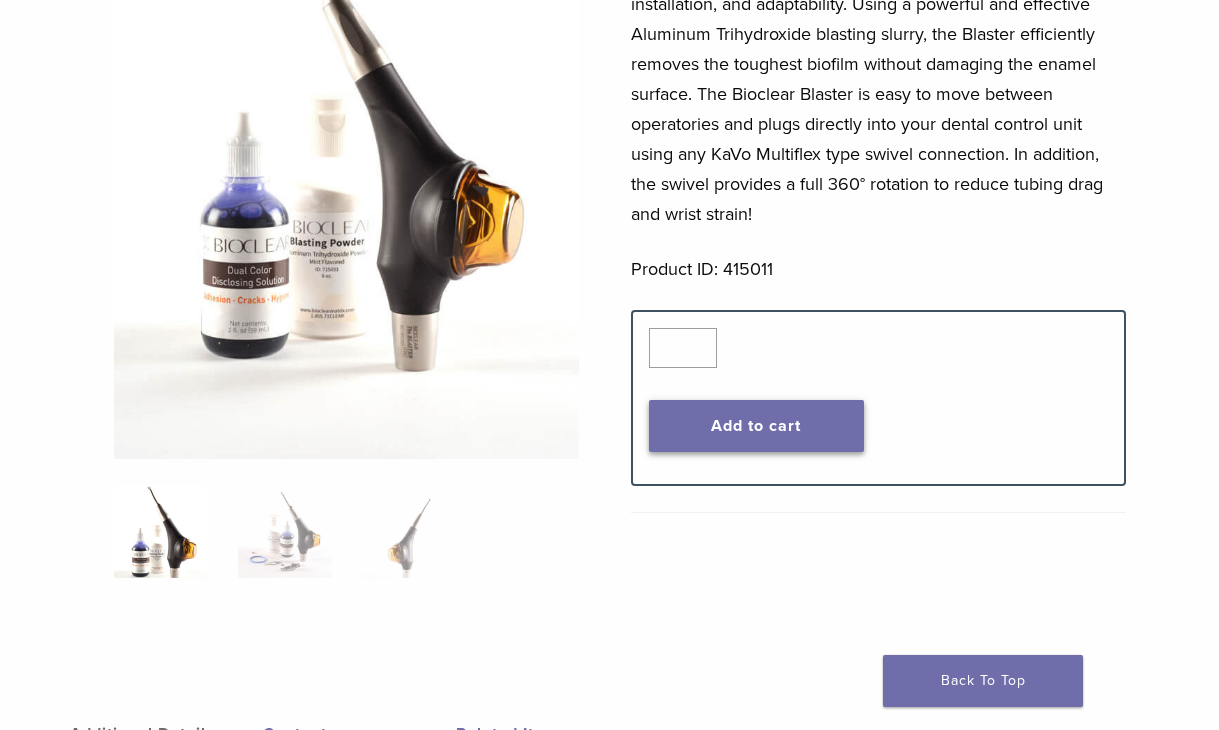 click on "Add to cart" at bounding box center (756, 426) 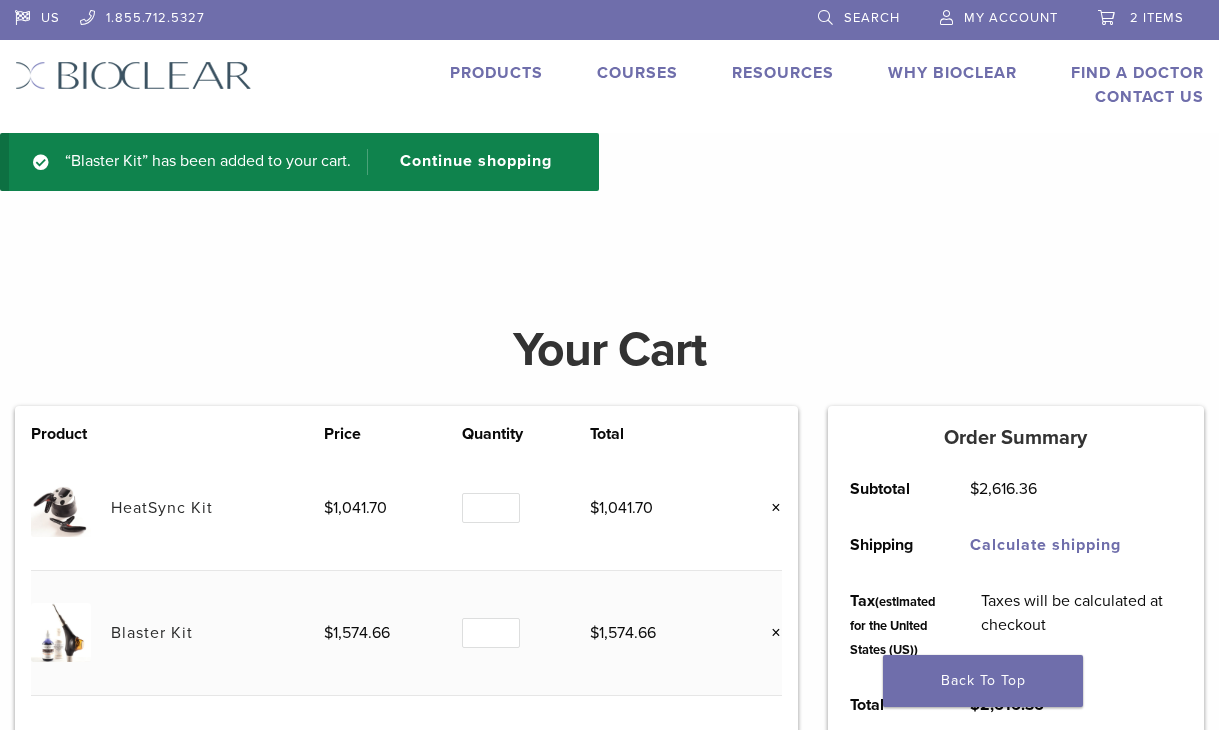 scroll, scrollTop: 0, scrollLeft: 0, axis: both 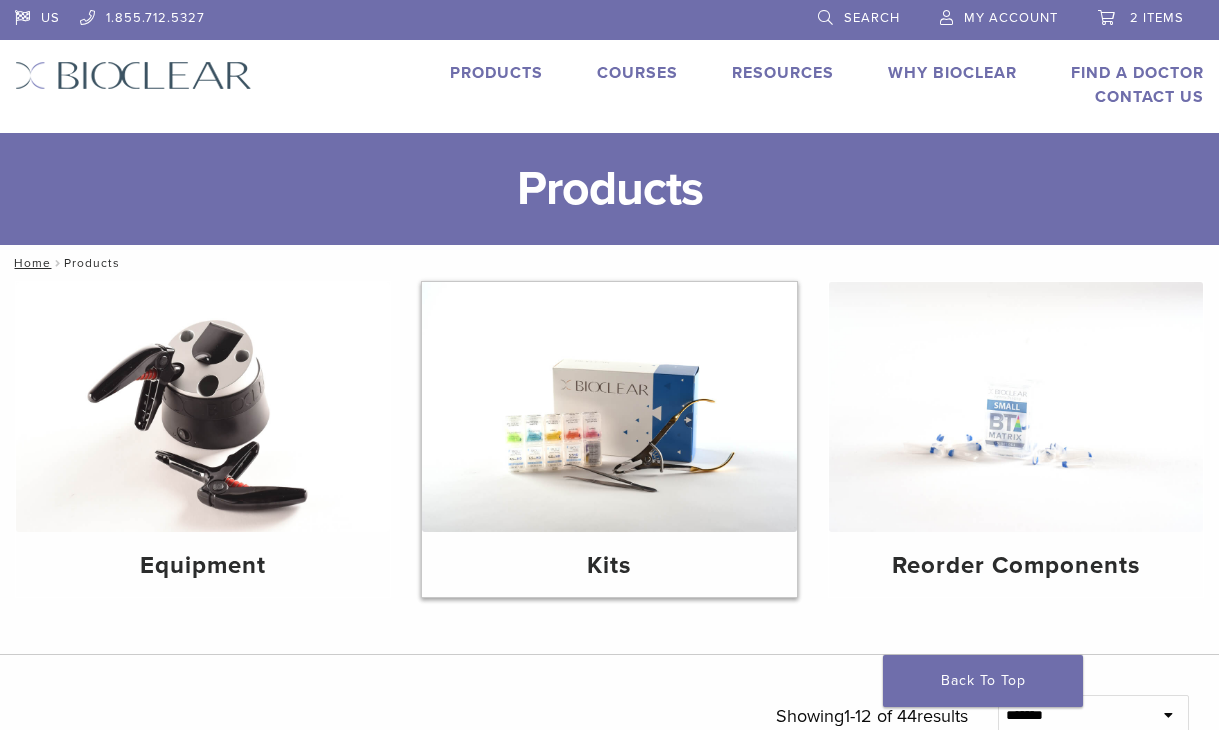 click at bounding box center [609, 407] 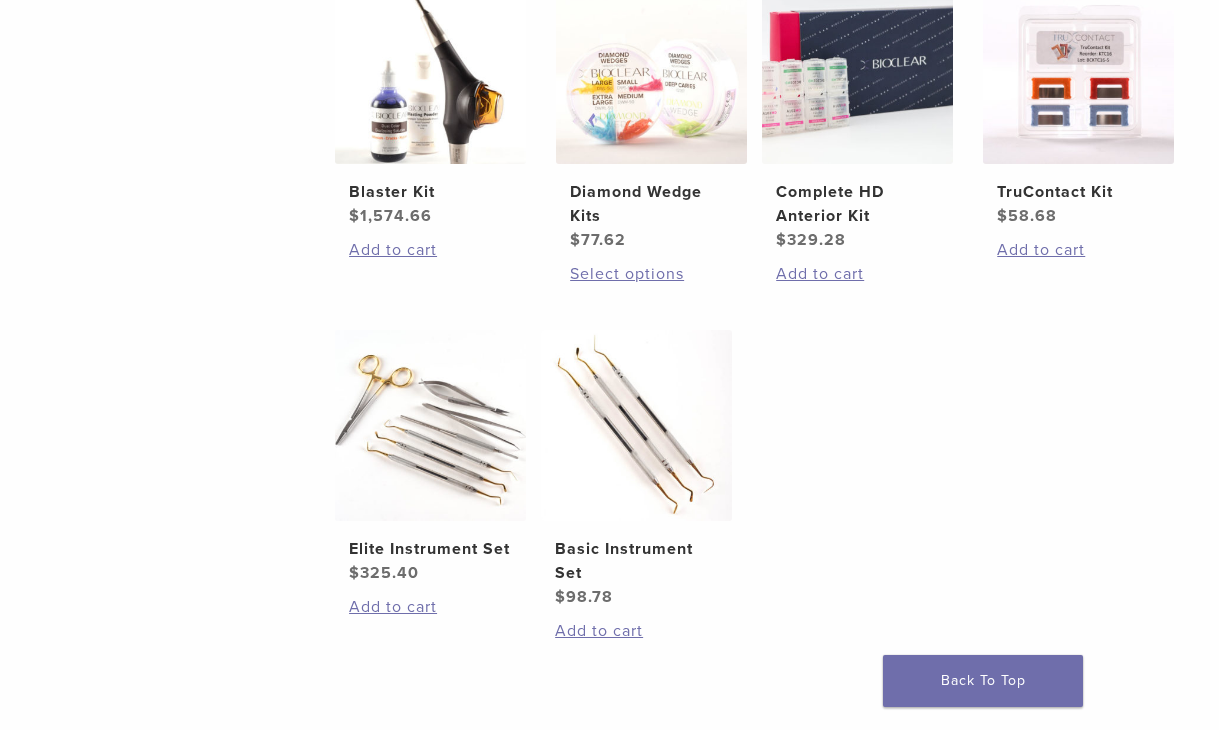 scroll, scrollTop: 900, scrollLeft: 0, axis: vertical 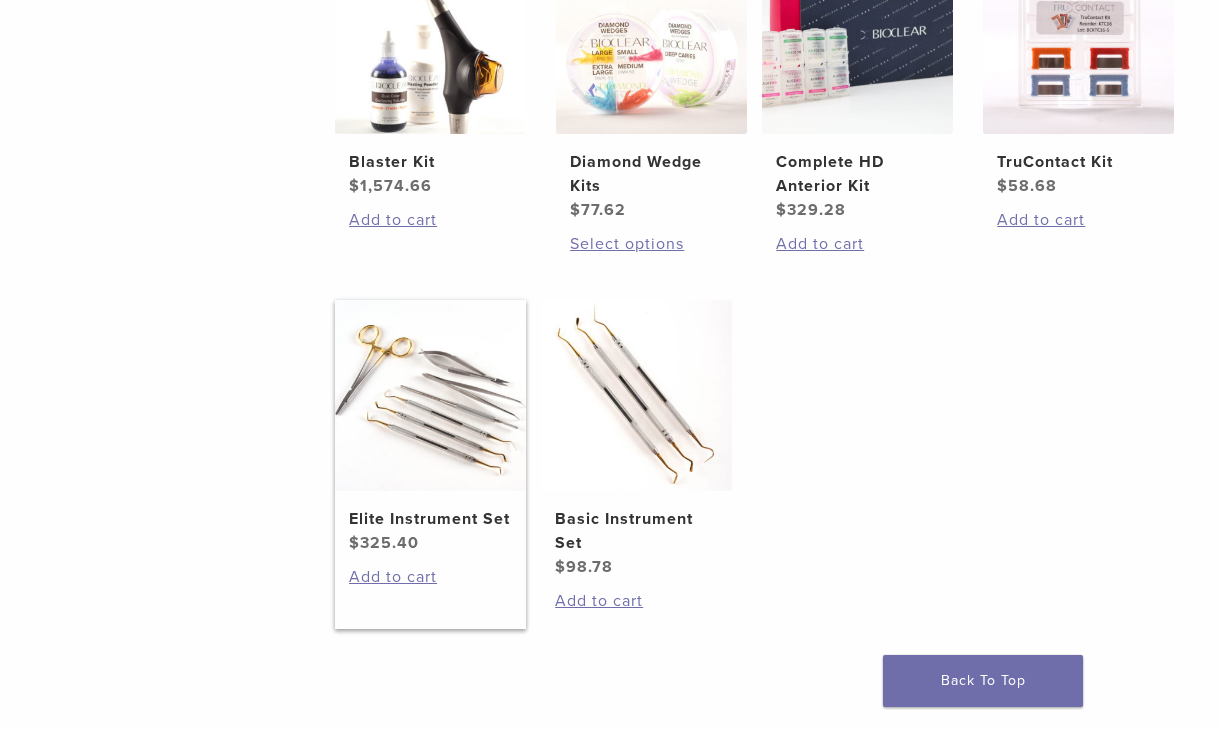click at bounding box center (430, 395) 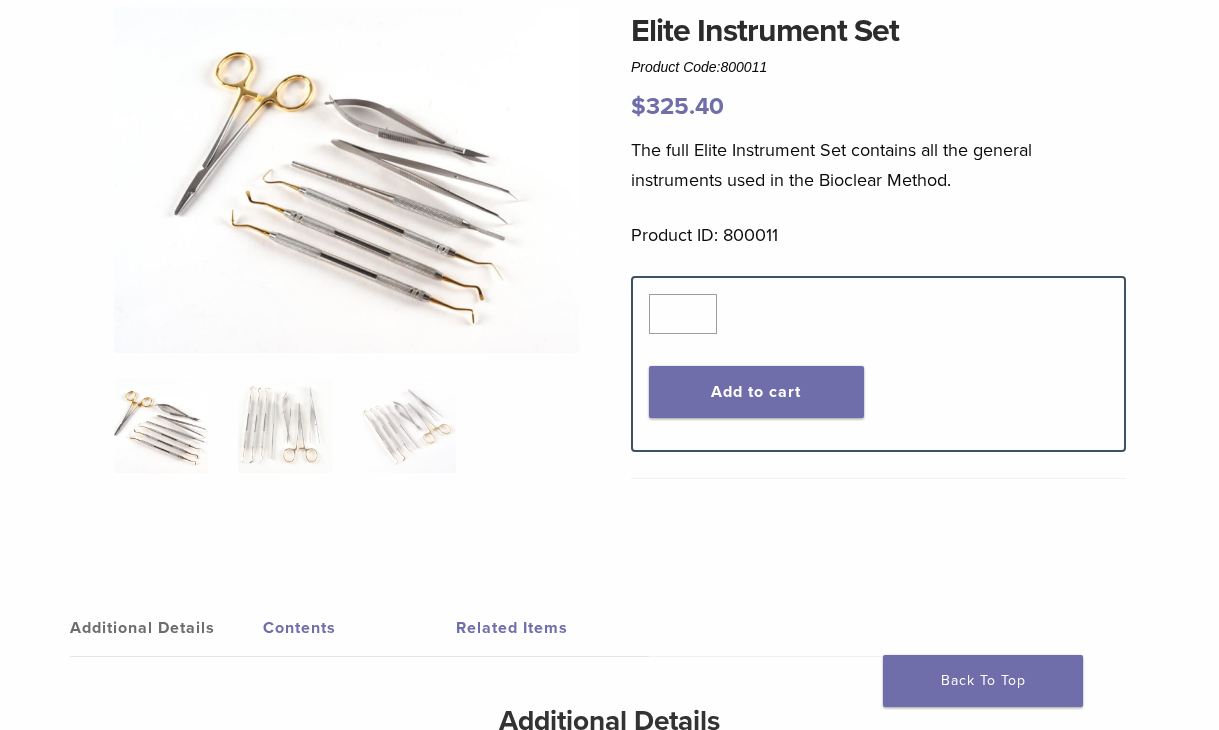 scroll, scrollTop: 0, scrollLeft: 0, axis: both 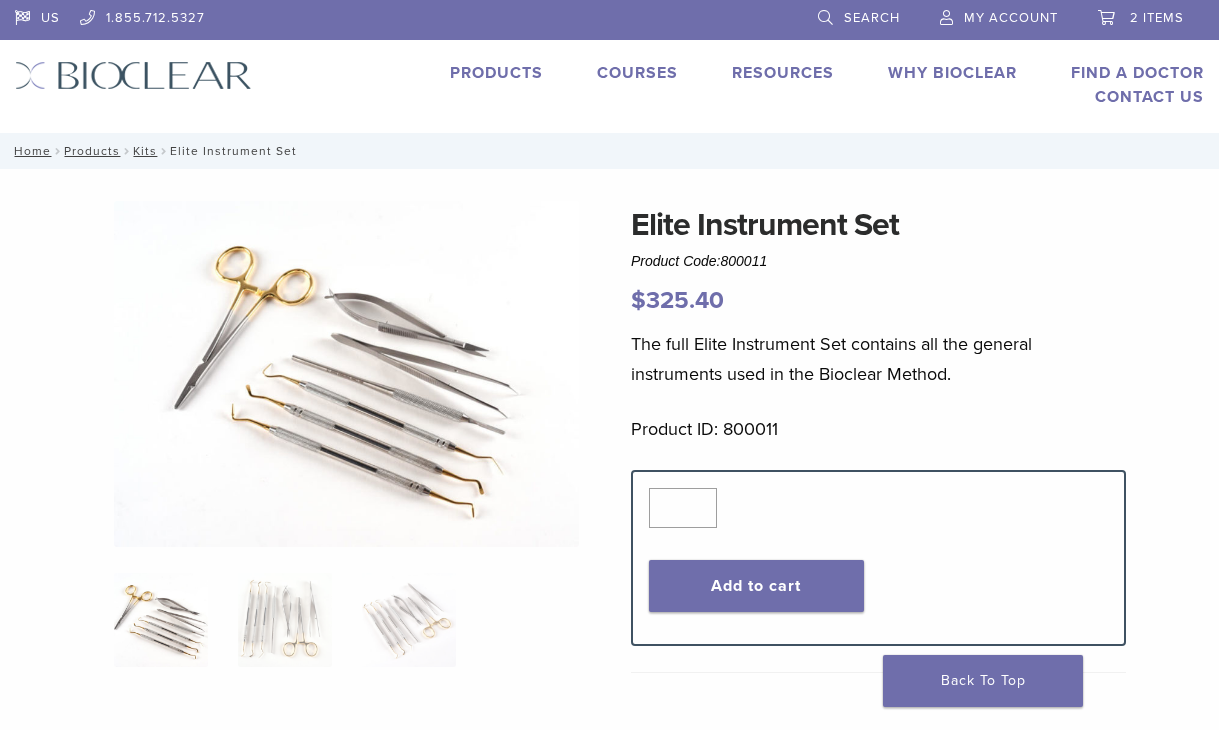 click on "Products" at bounding box center (496, 73) 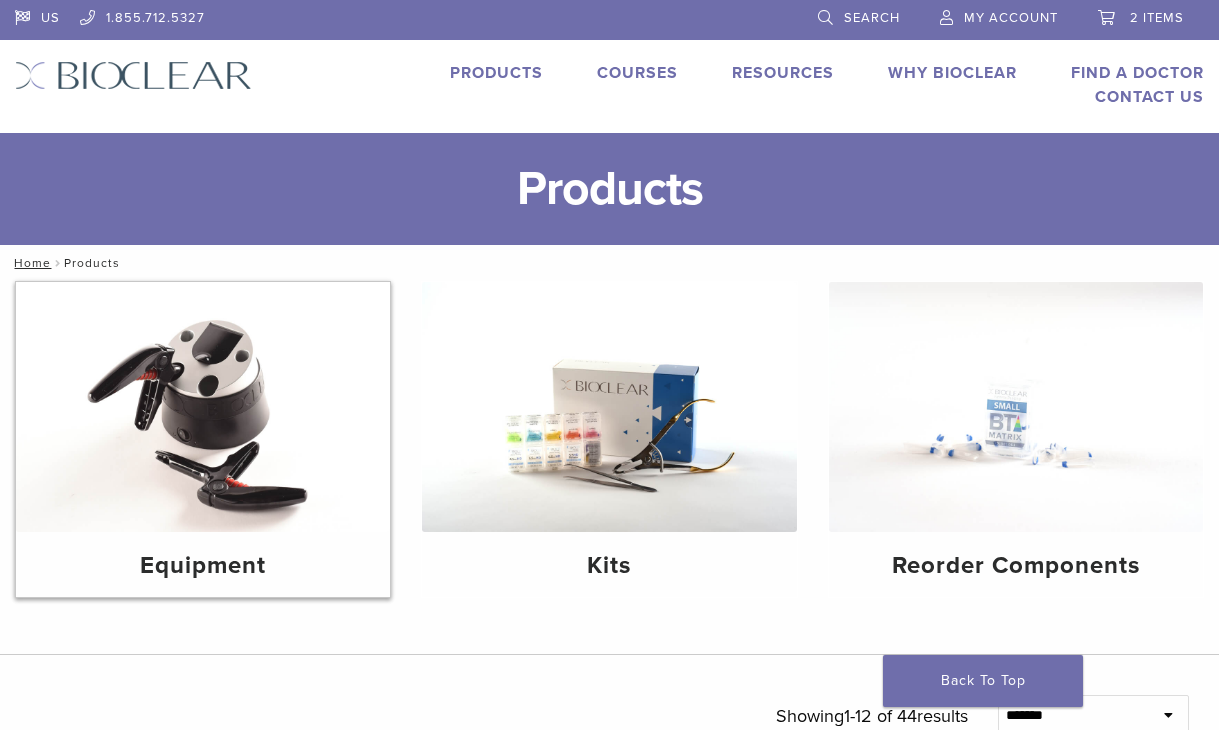 scroll, scrollTop: 0, scrollLeft: 0, axis: both 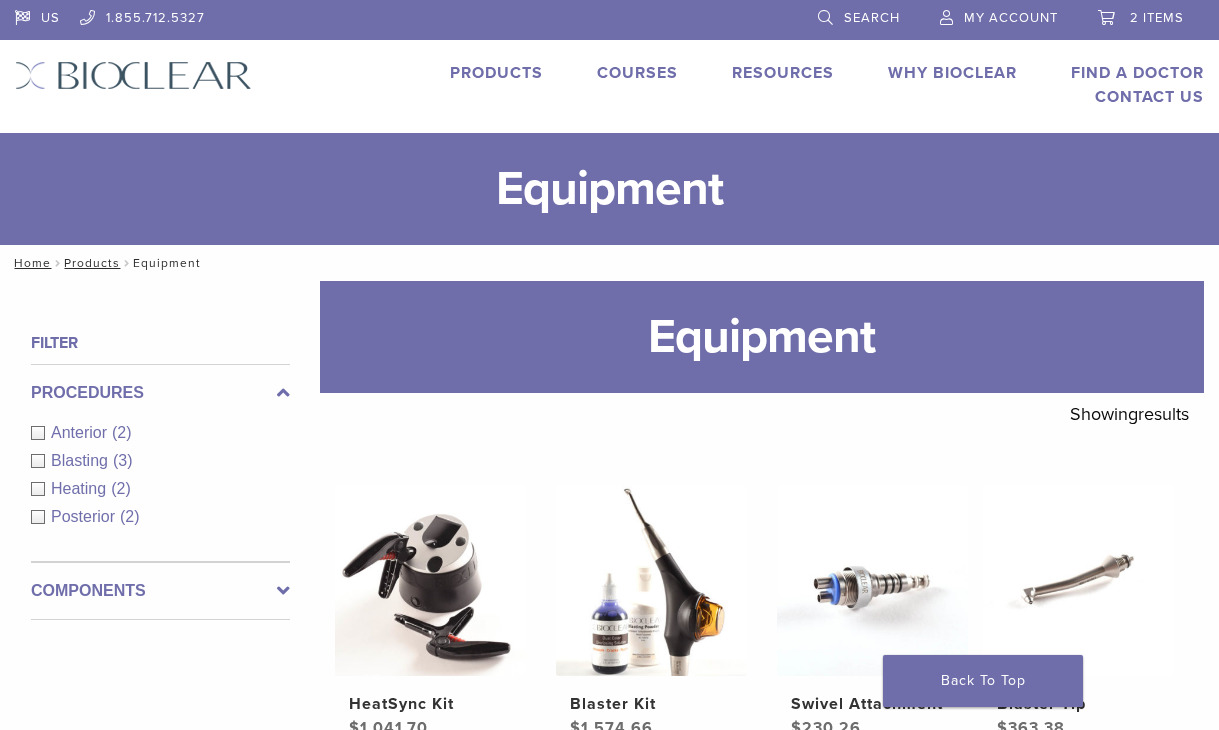 click on "Courses" at bounding box center [637, 73] 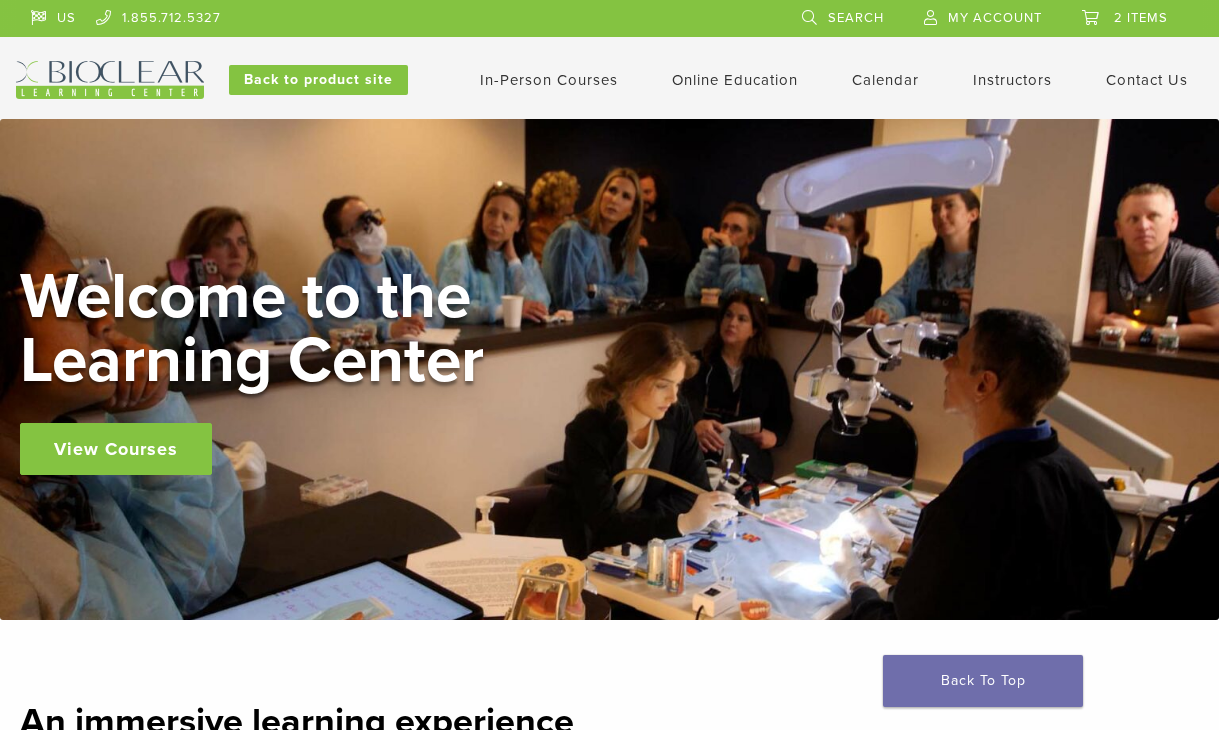 scroll, scrollTop: 0, scrollLeft: 0, axis: both 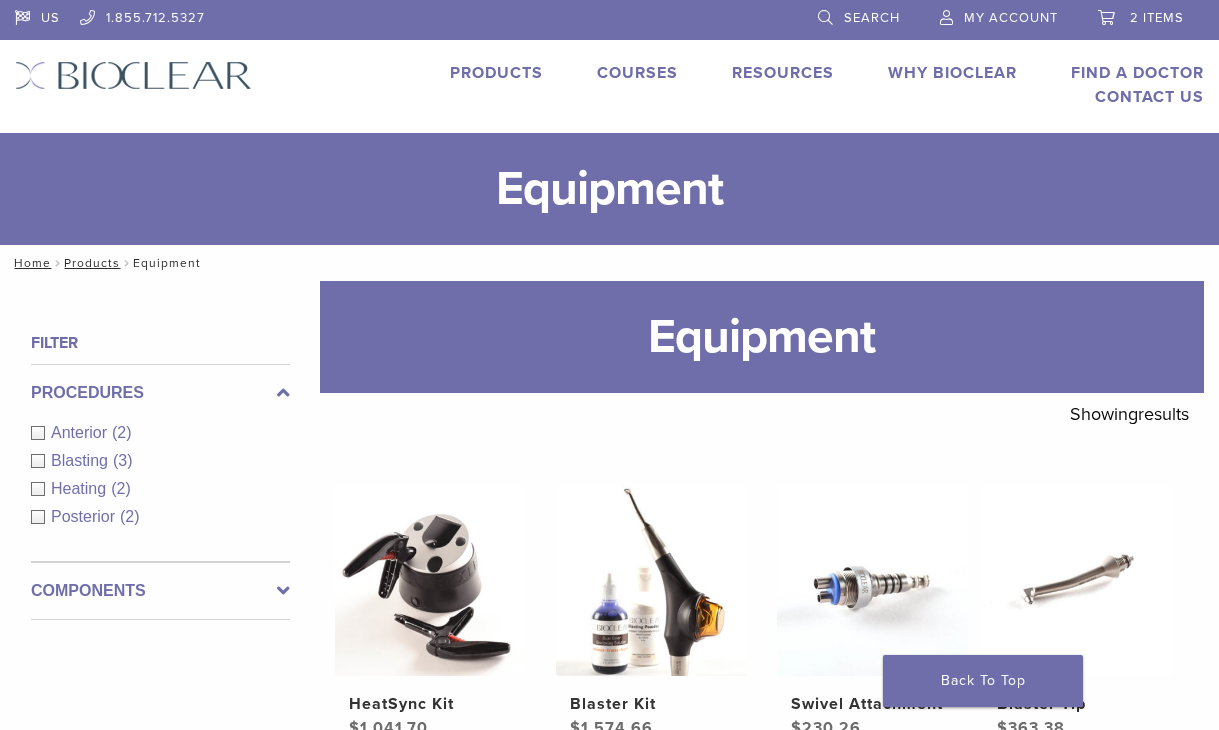 click on "Products" at bounding box center [496, 73] 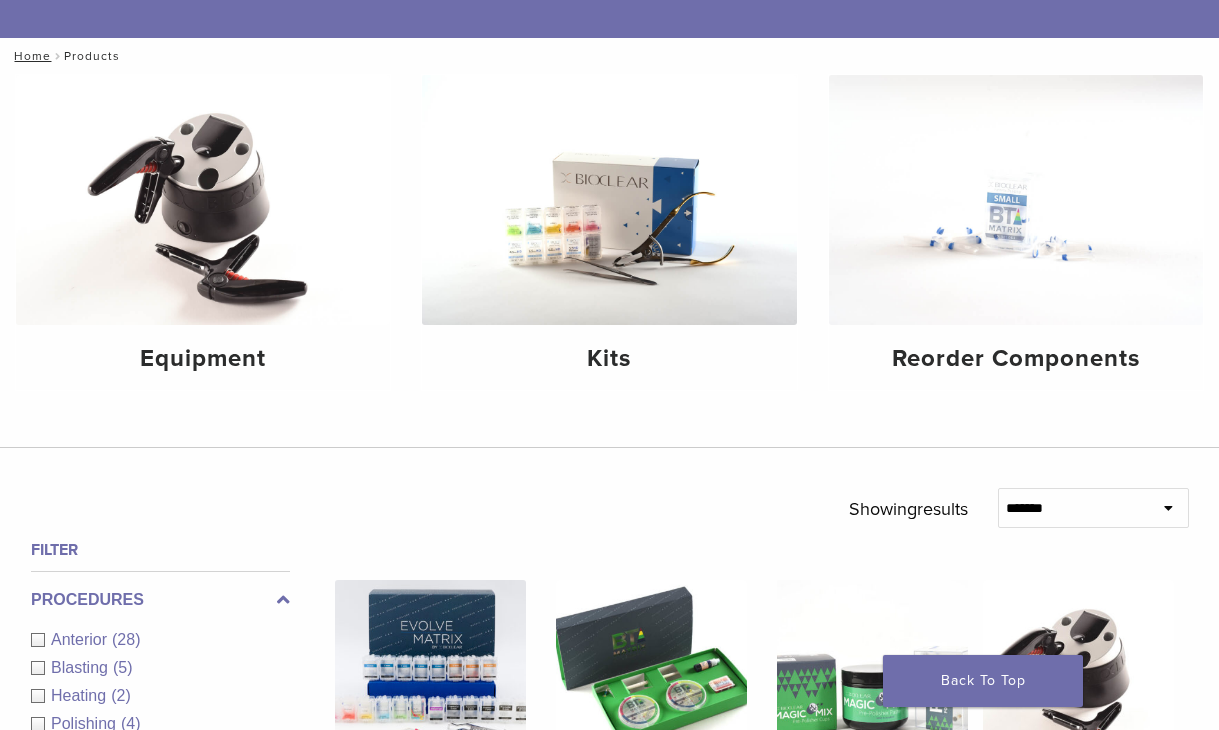 scroll, scrollTop: 0, scrollLeft: 0, axis: both 